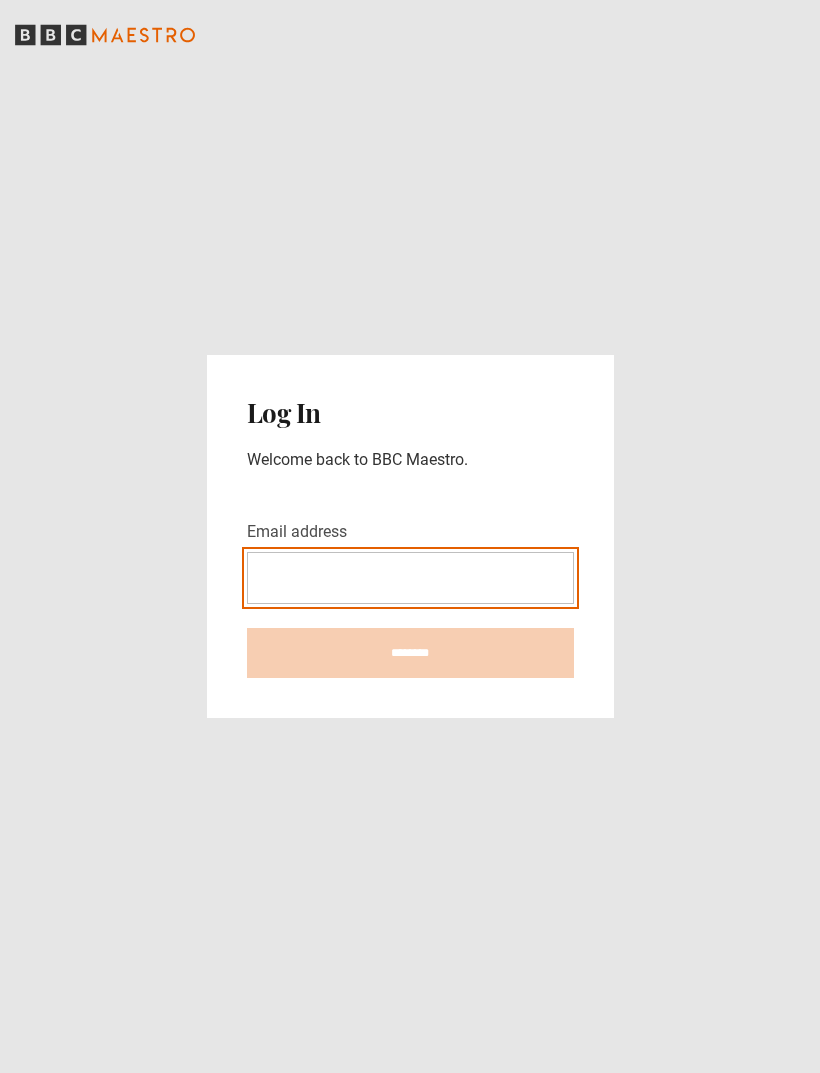 scroll, scrollTop: 0, scrollLeft: 0, axis: both 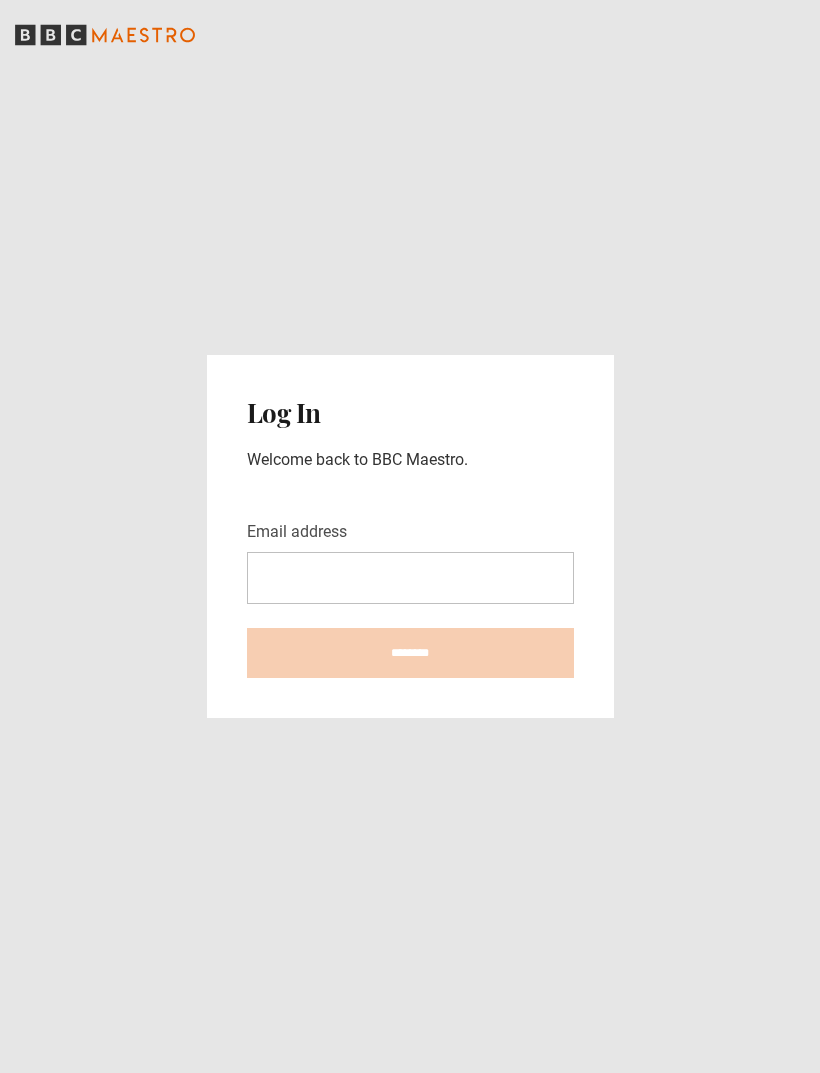 click on "Email address" at bounding box center (297, 532) 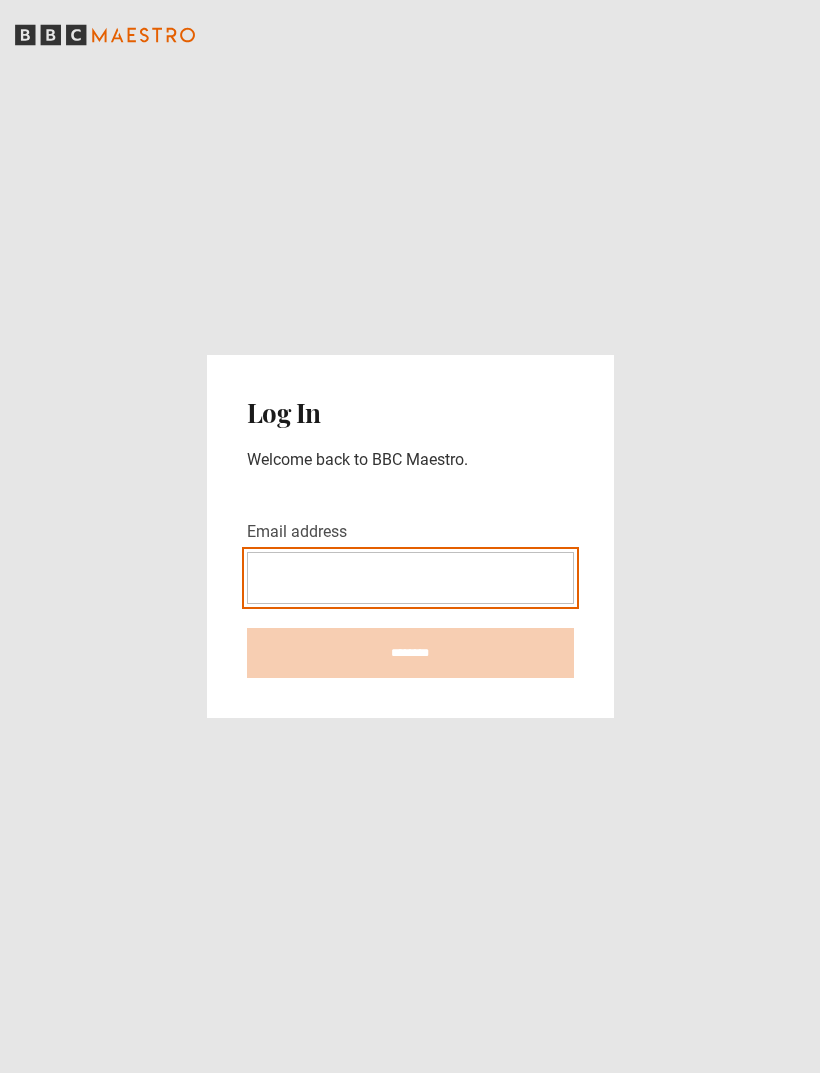 click on "Email address" at bounding box center (410, 578) 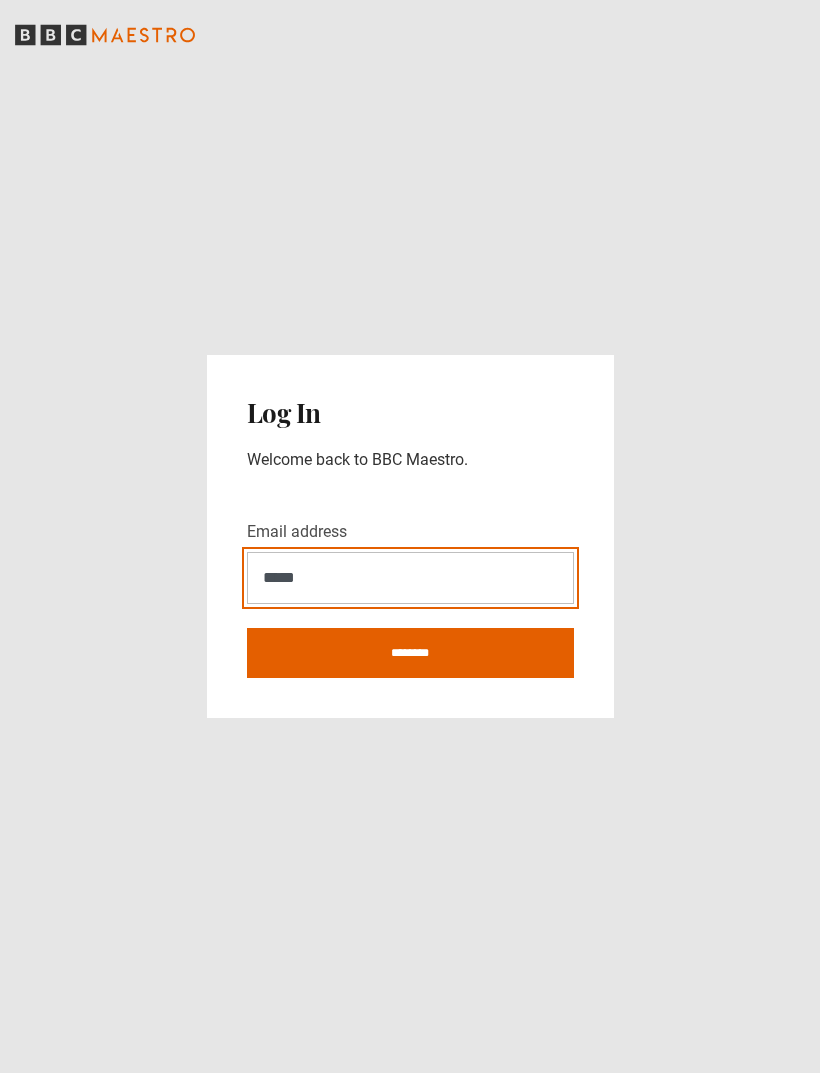 click on "********" at bounding box center [410, 653] 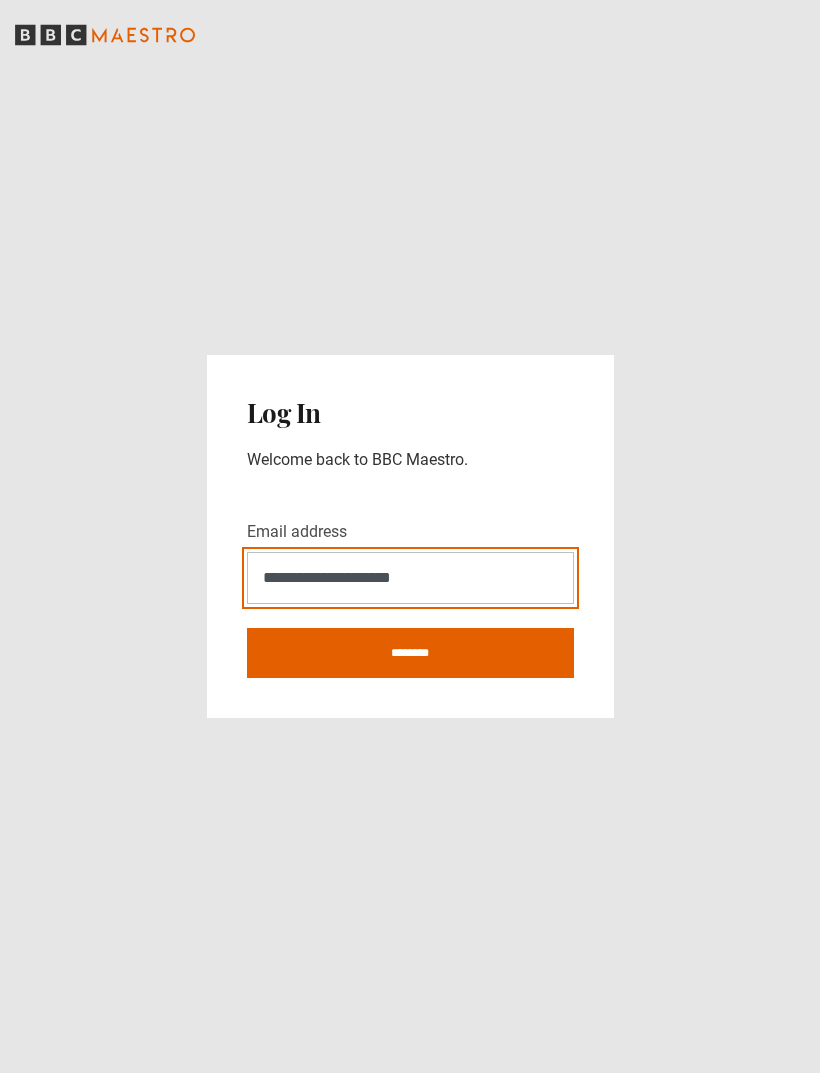 type on "**********" 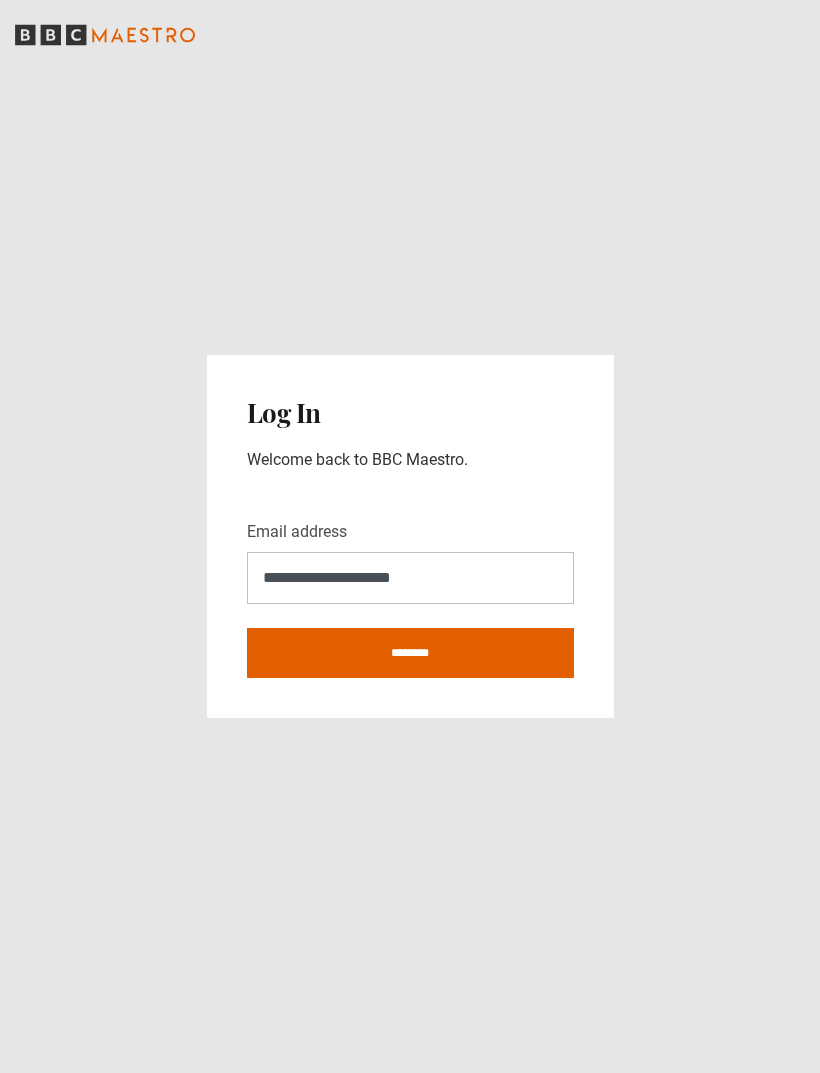 click on "********" at bounding box center (410, 653) 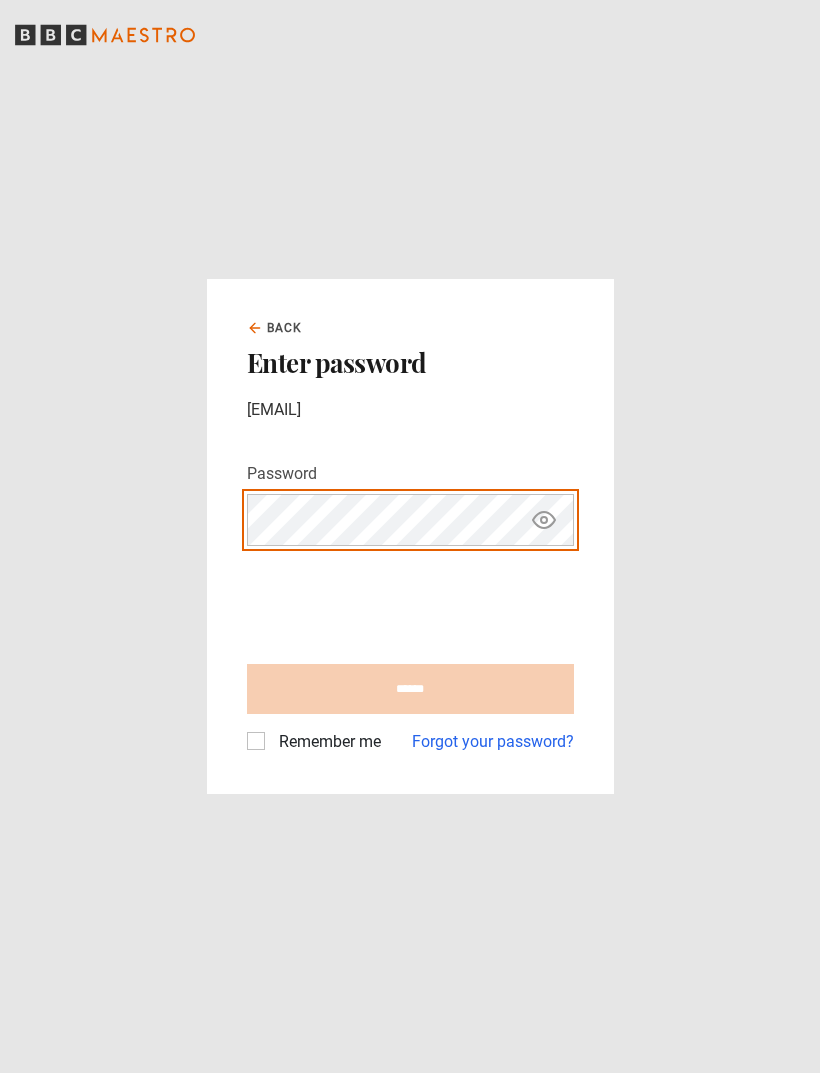 scroll, scrollTop: 0, scrollLeft: 0, axis: both 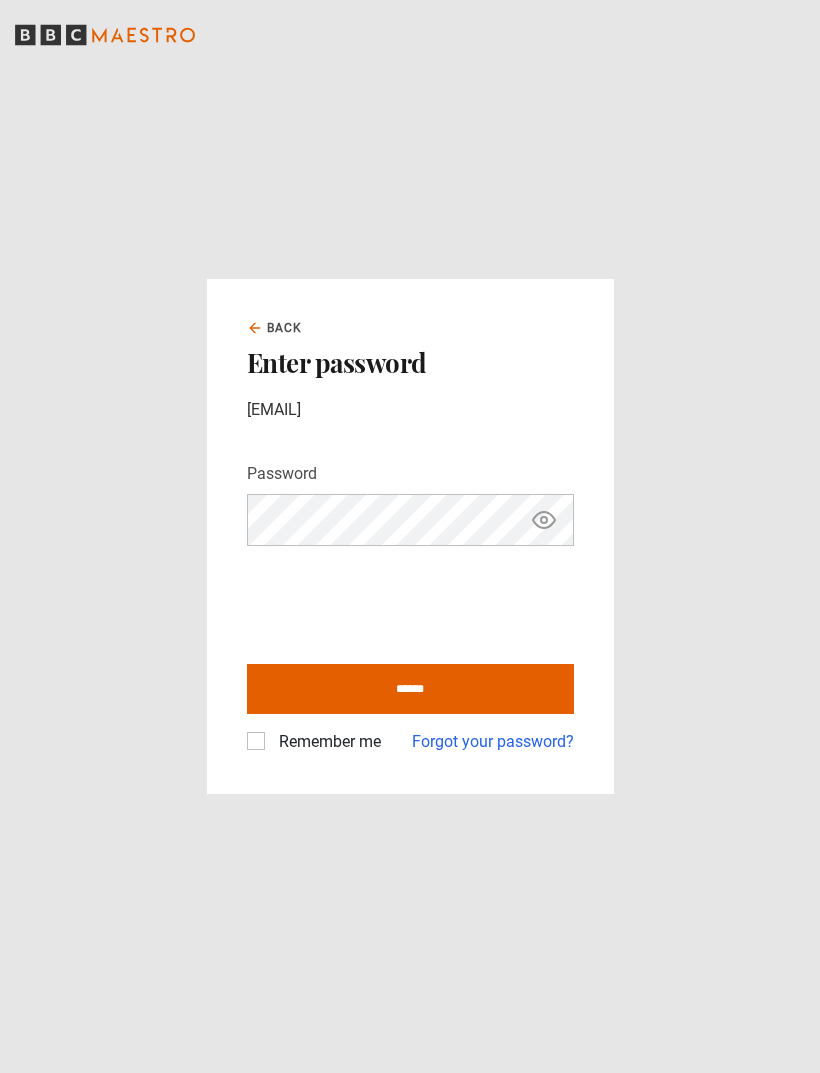 click on "******" at bounding box center (410, 689) 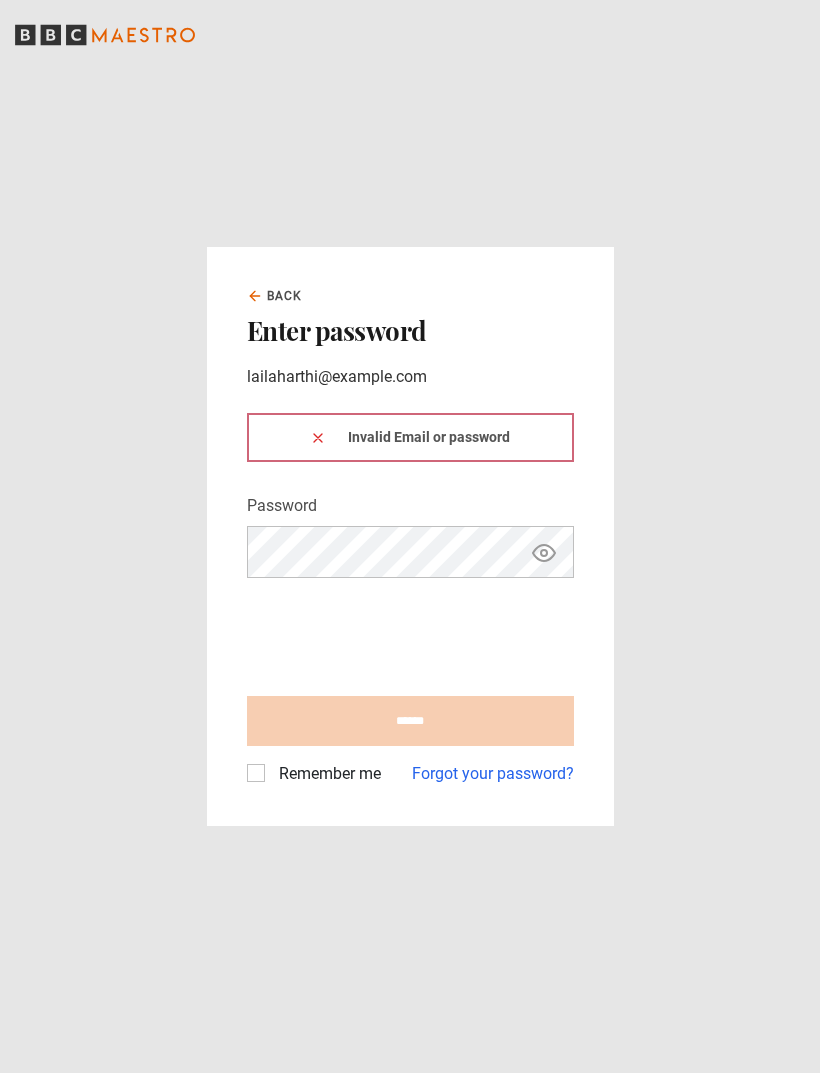 scroll, scrollTop: 0, scrollLeft: 0, axis: both 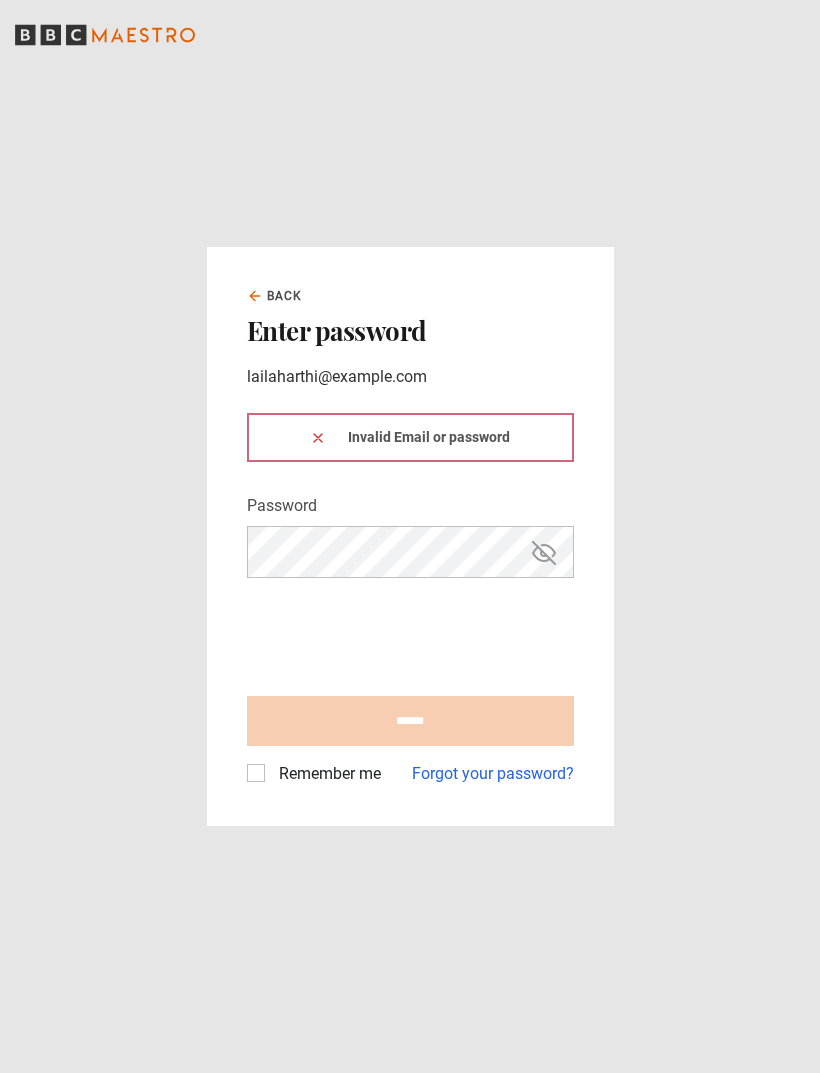 click 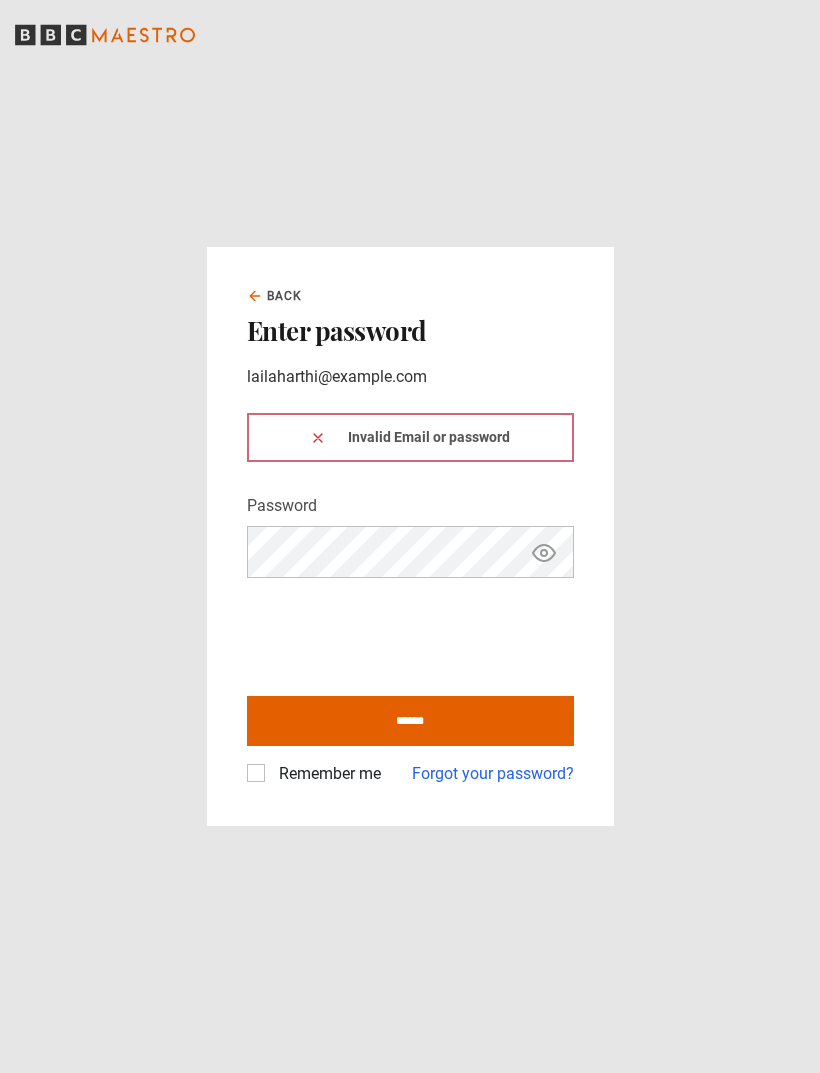 click 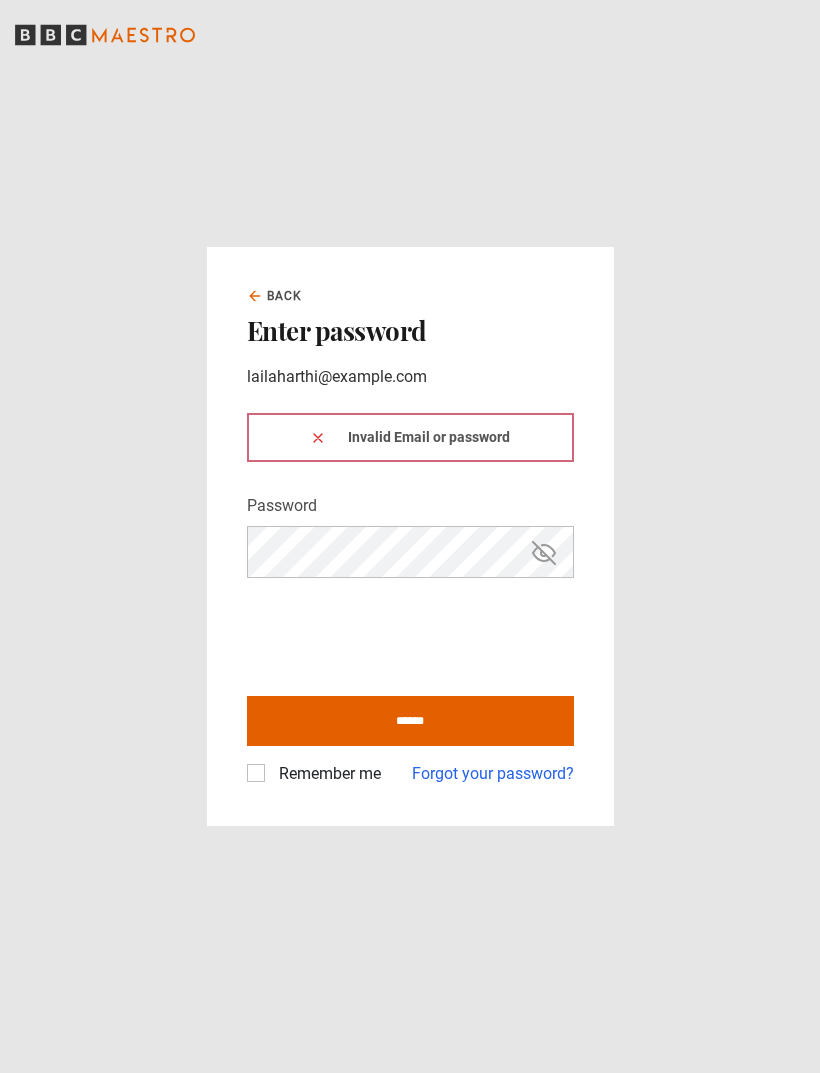 click on "******" at bounding box center [410, 721] 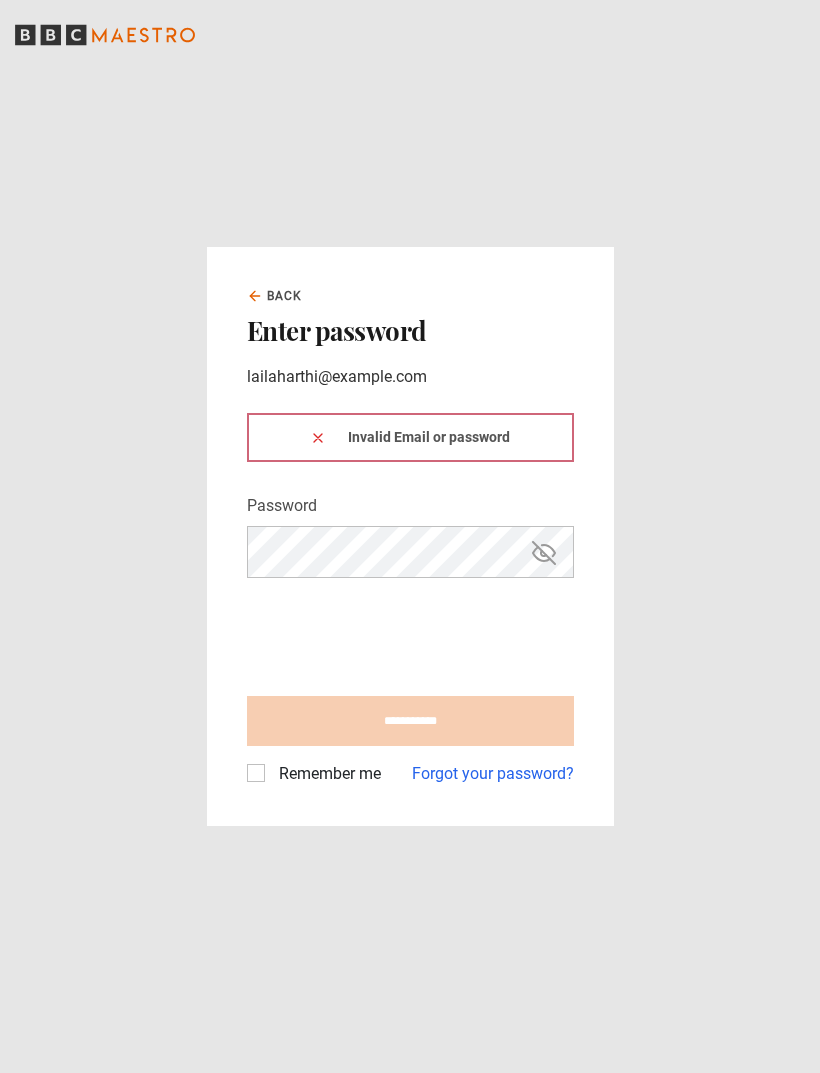 type on "******" 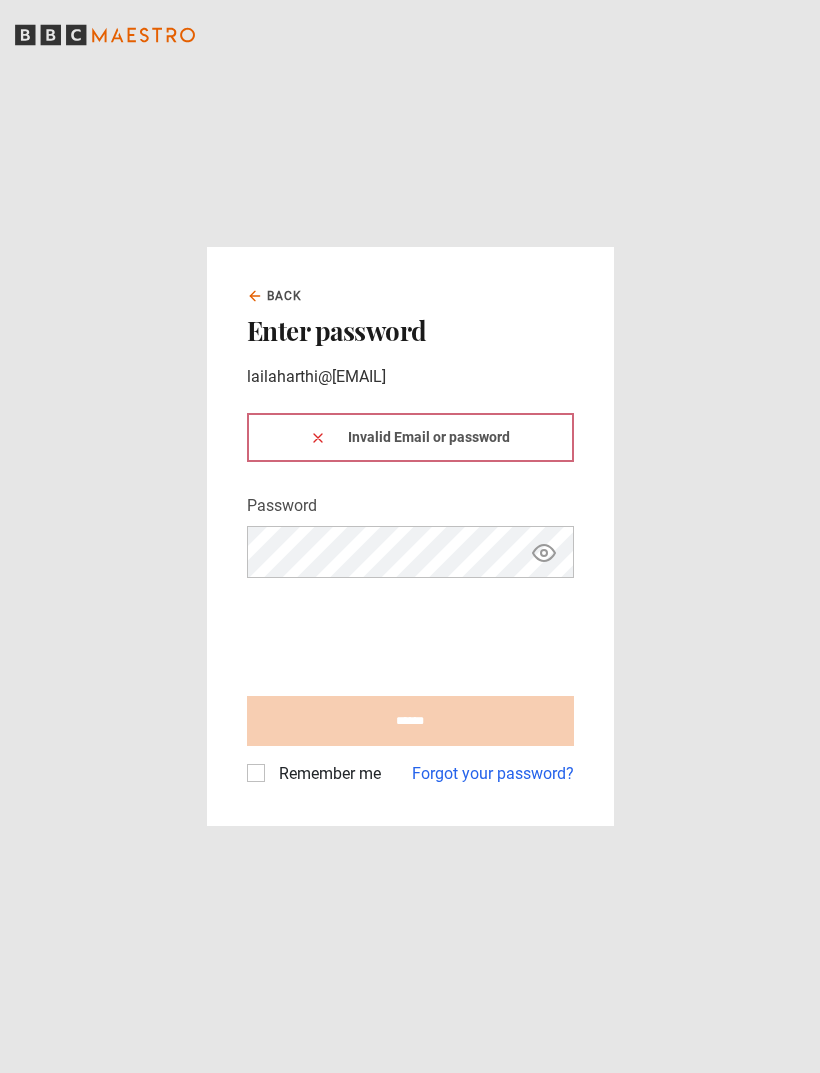 scroll, scrollTop: 0, scrollLeft: 0, axis: both 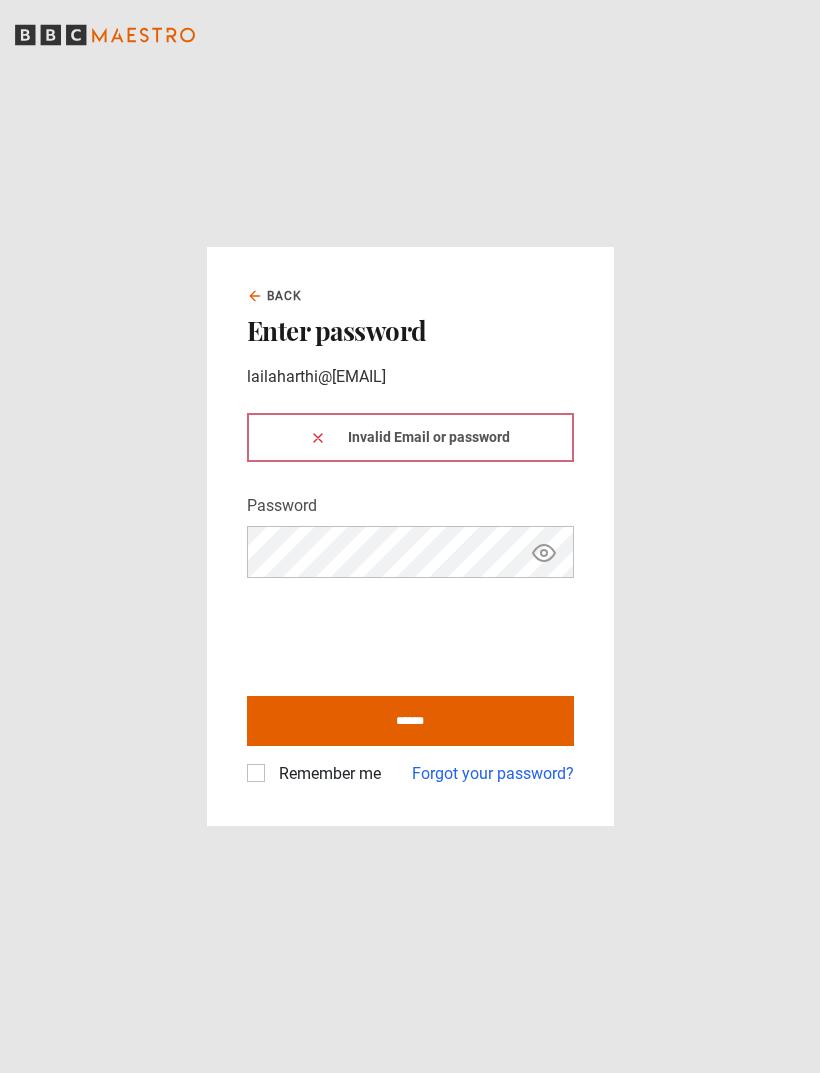 click on "Invalid Email or password
Password
Your password is hidden
******
Remember me
Forgot your password?" at bounding box center [410, 587] 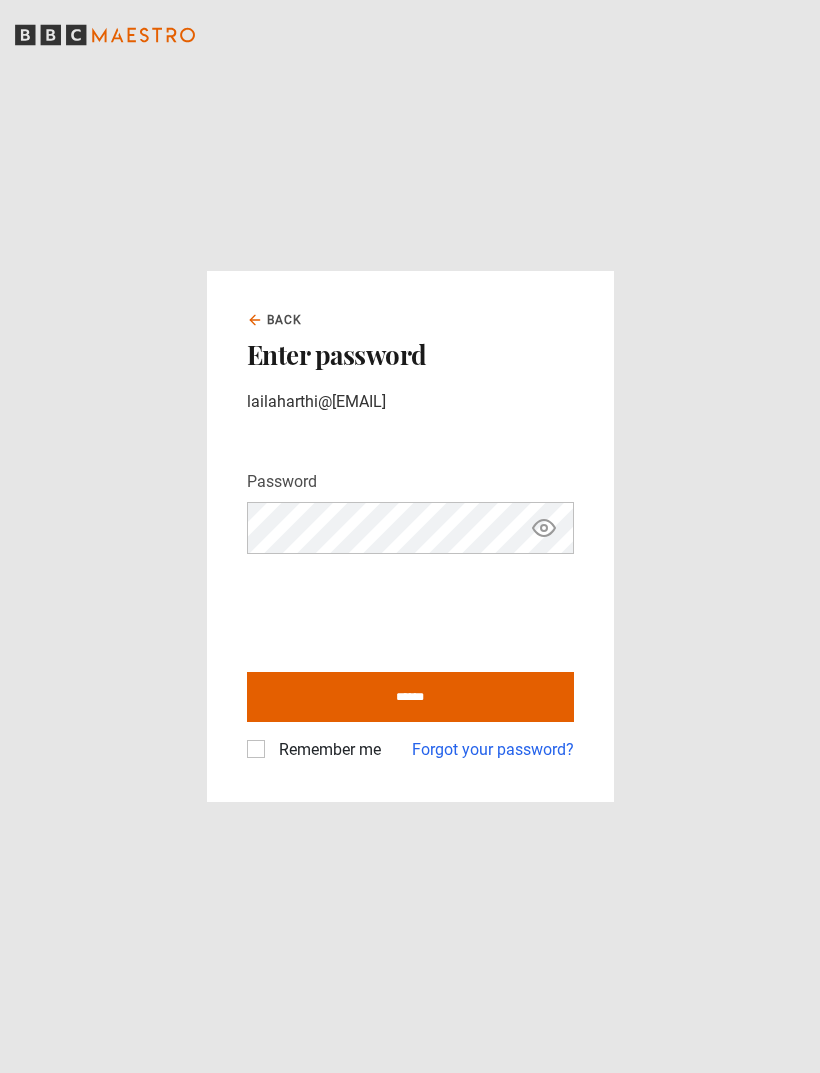 click on "lailaharthi@example.com" at bounding box center [410, 402] 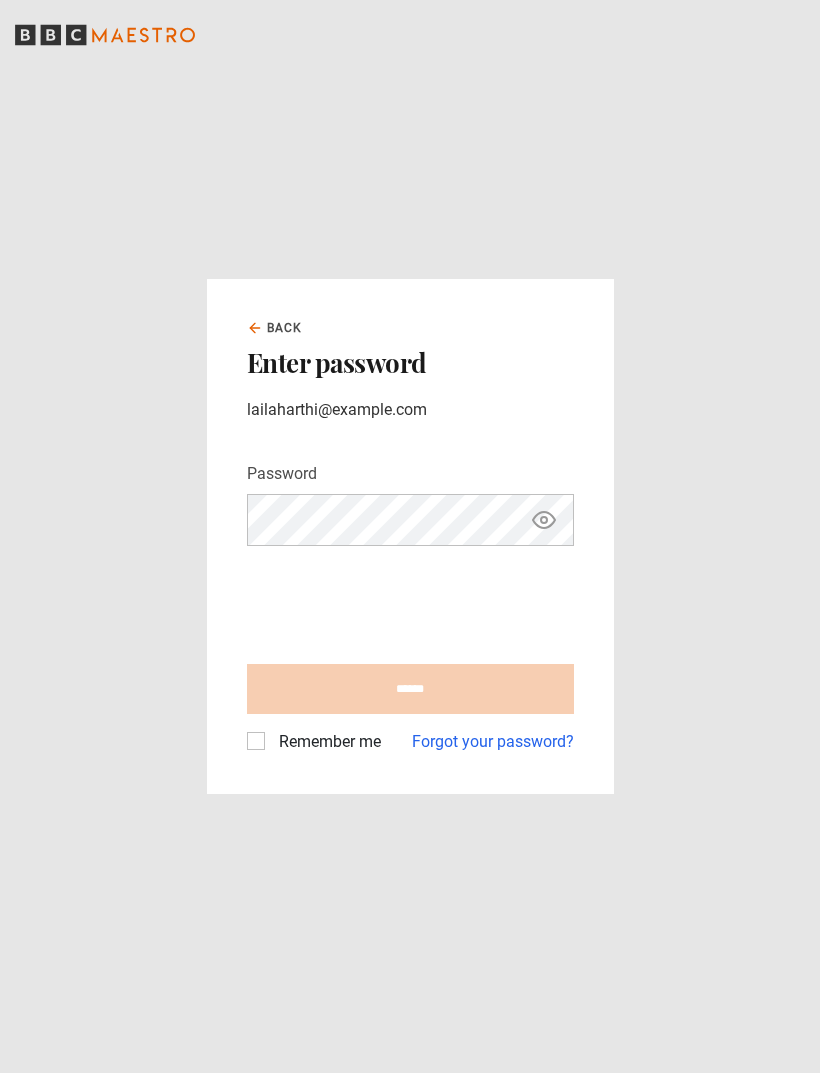 scroll, scrollTop: 0, scrollLeft: 0, axis: both 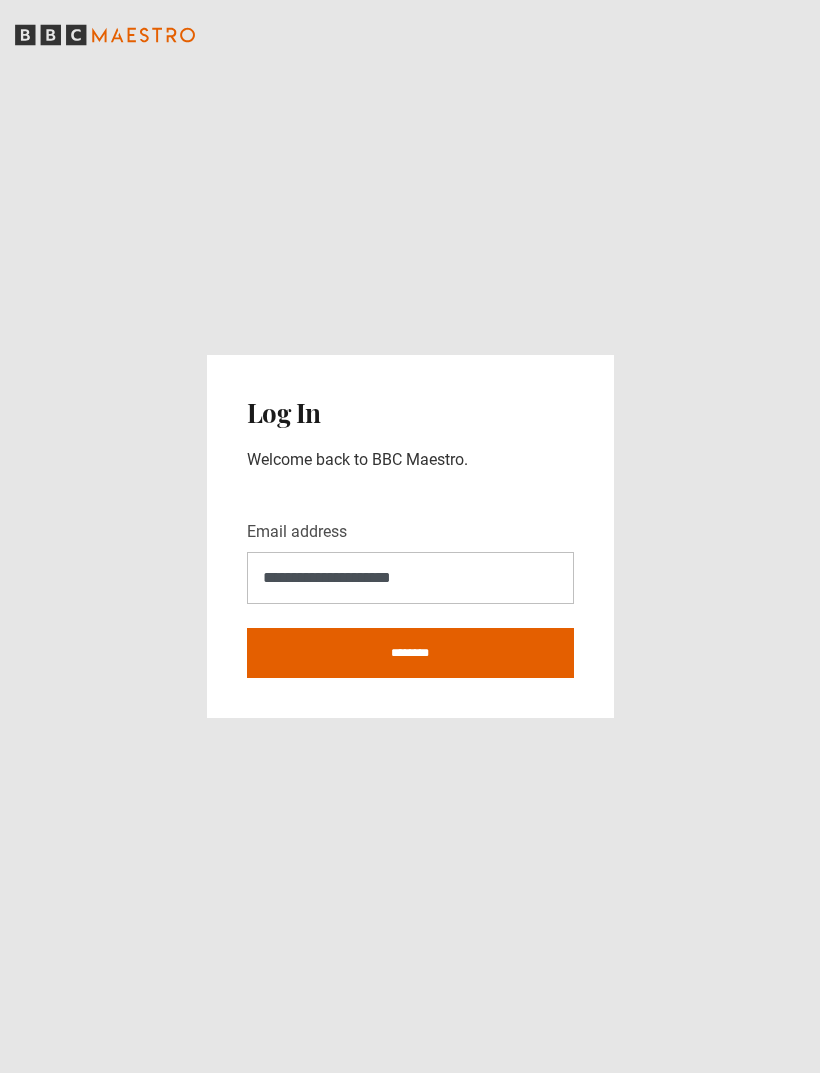 click on "**********" at bounding box center [410, 578] 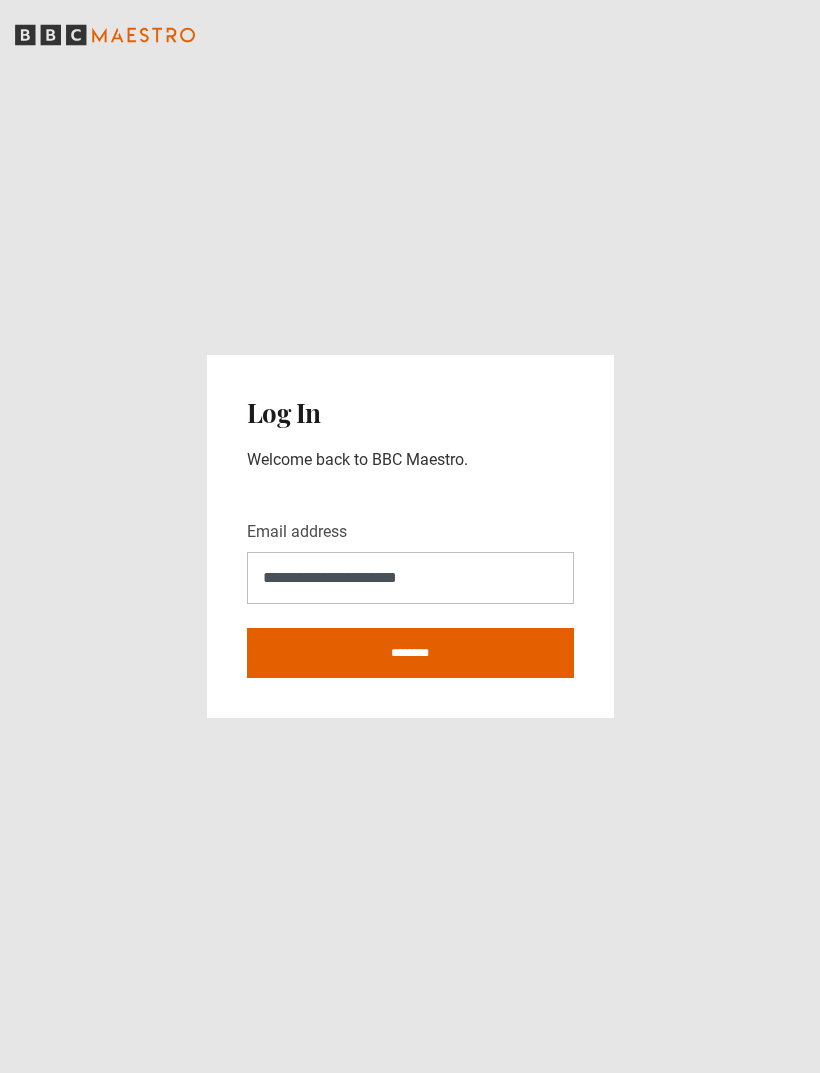 type on "**********" 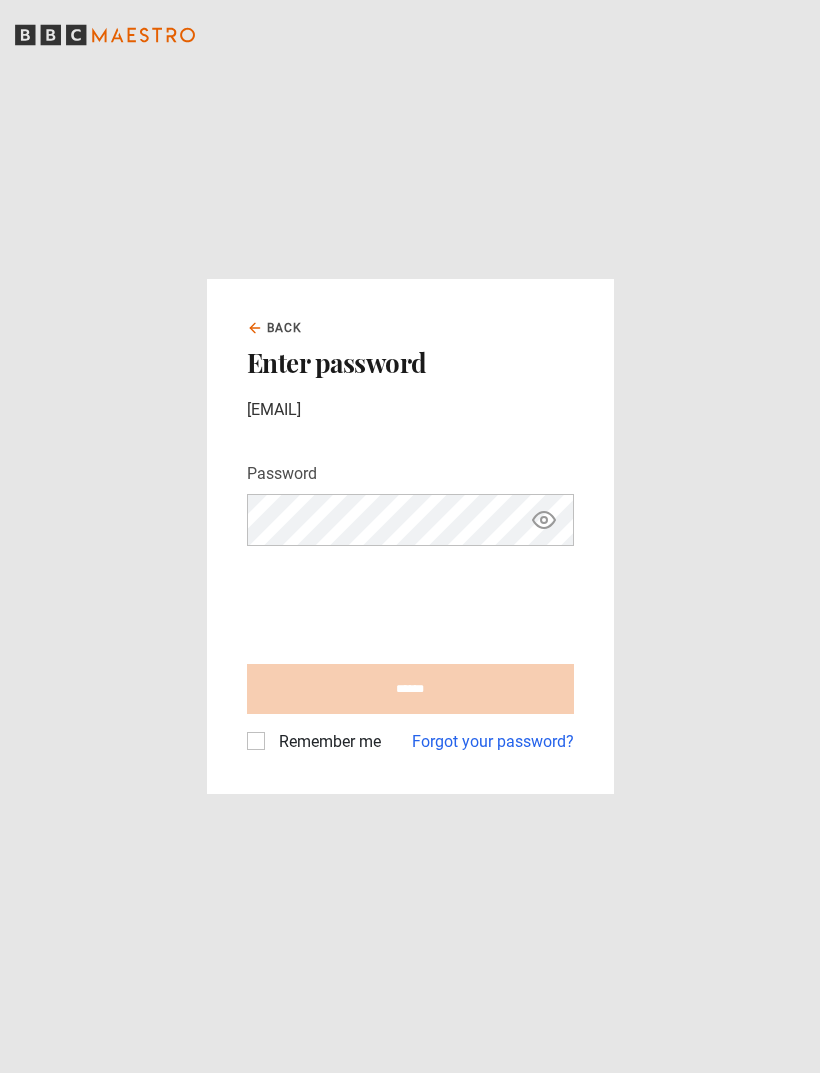 scroll, scrollTop: 0, scrollLeft: 0, axis: both 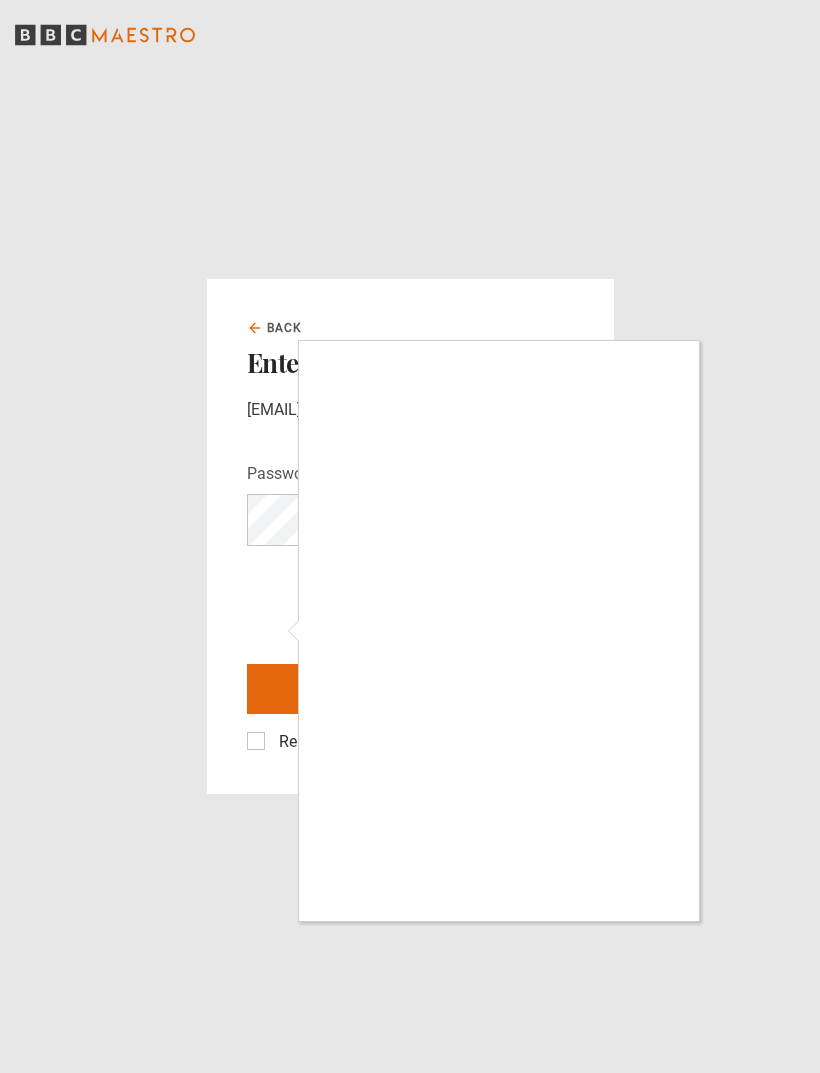 click at bounding box center [410, 536] 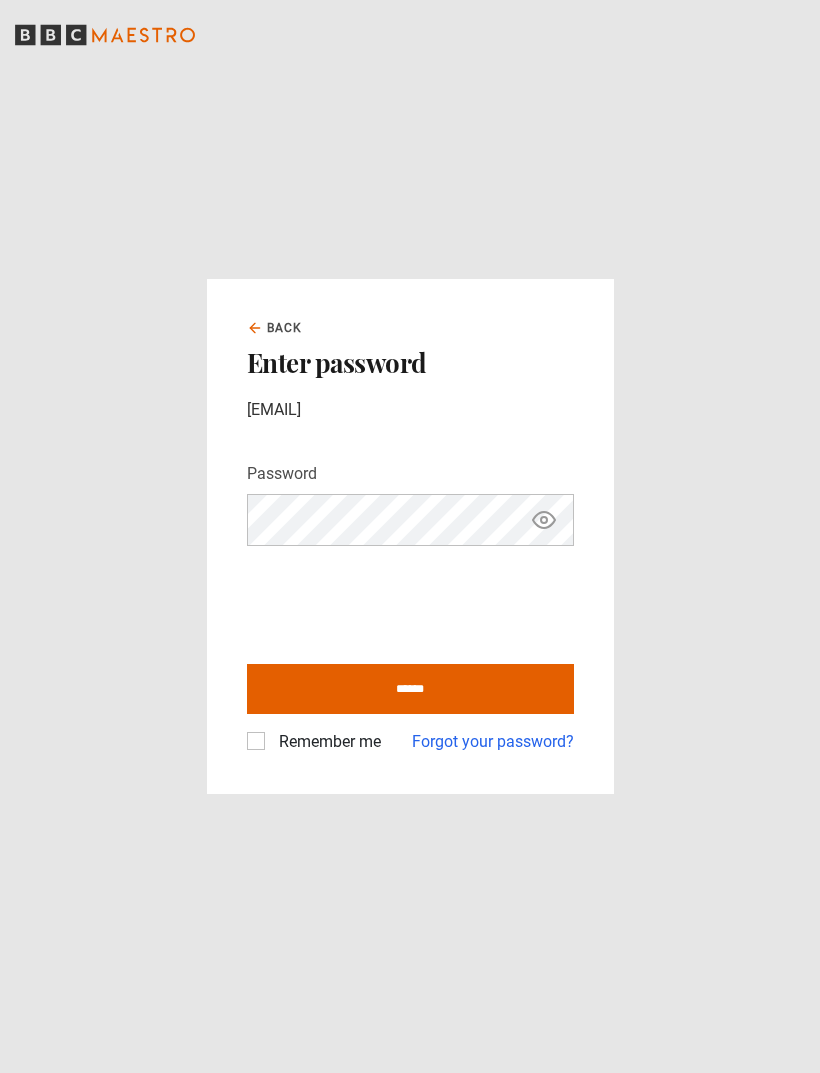 click on "******" at bounding box center (410, 689) 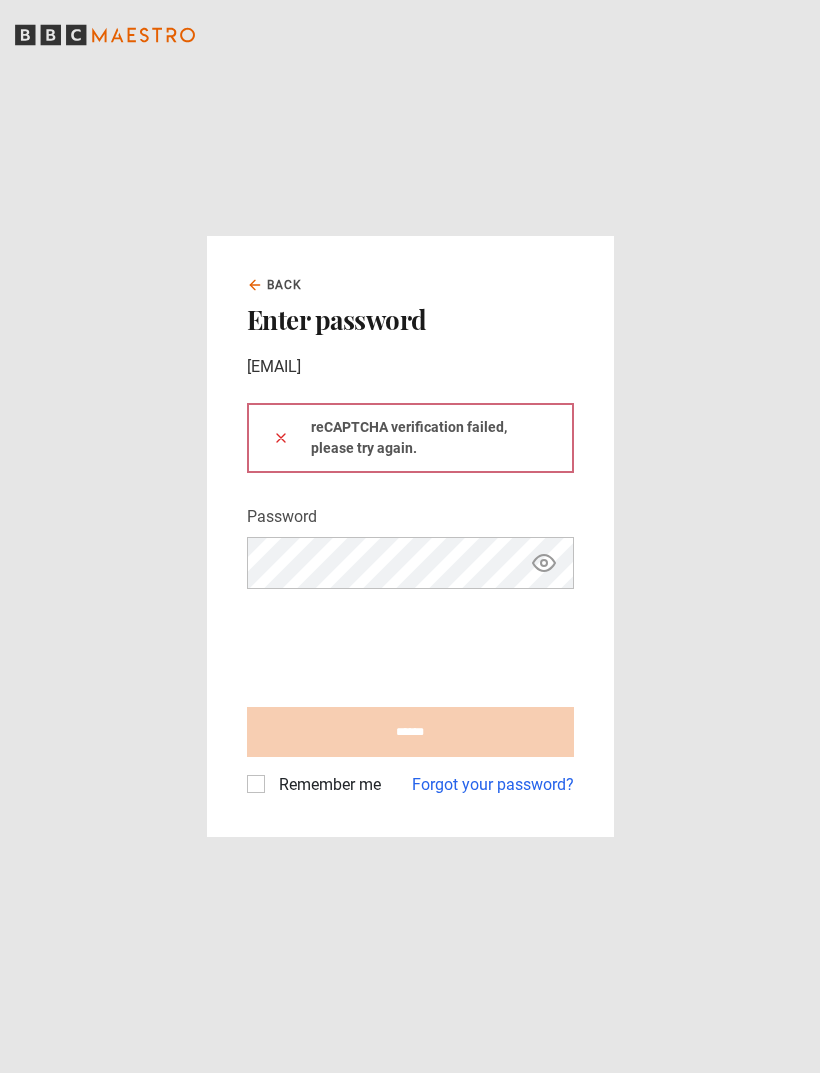 scroll, scrollTop: 0, scrollLeft: 0, axis: both 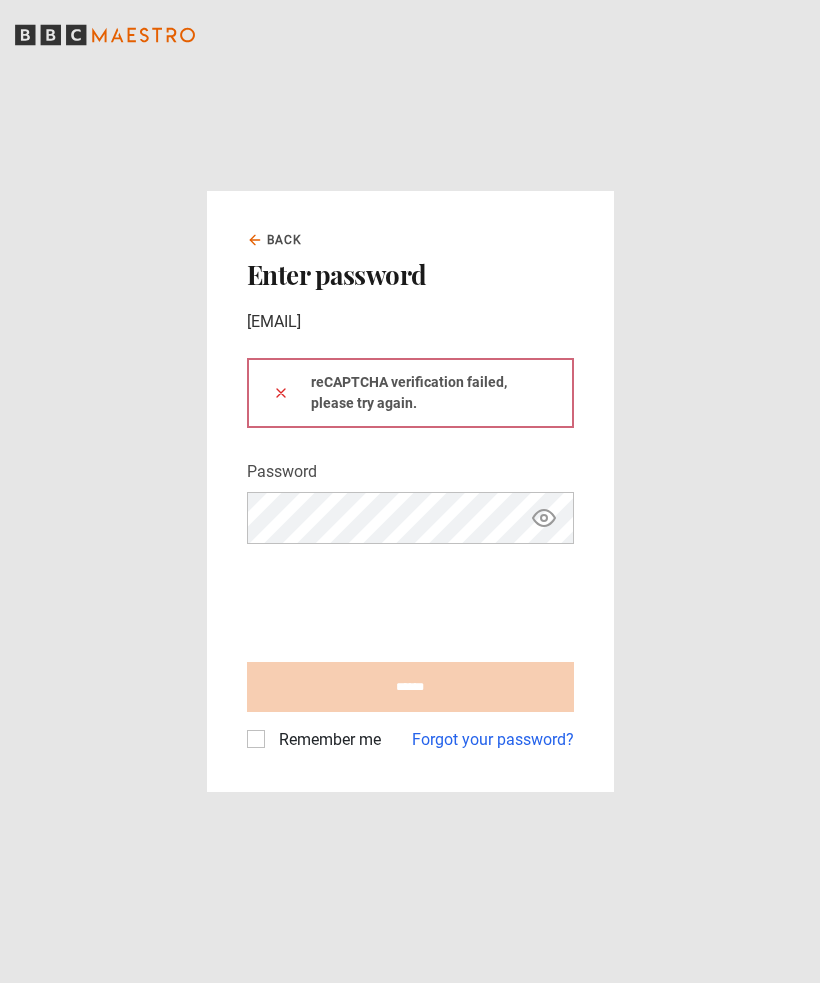 click on "Remember me" at bounding box center [326, 740] 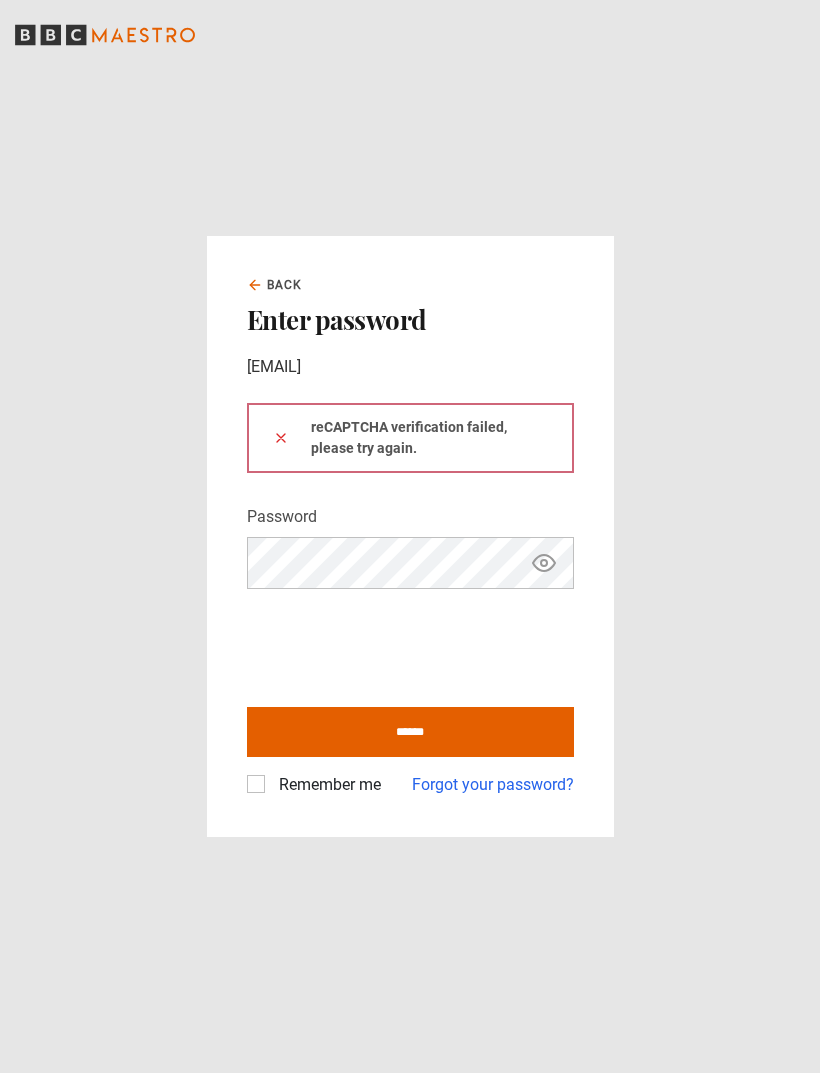 click 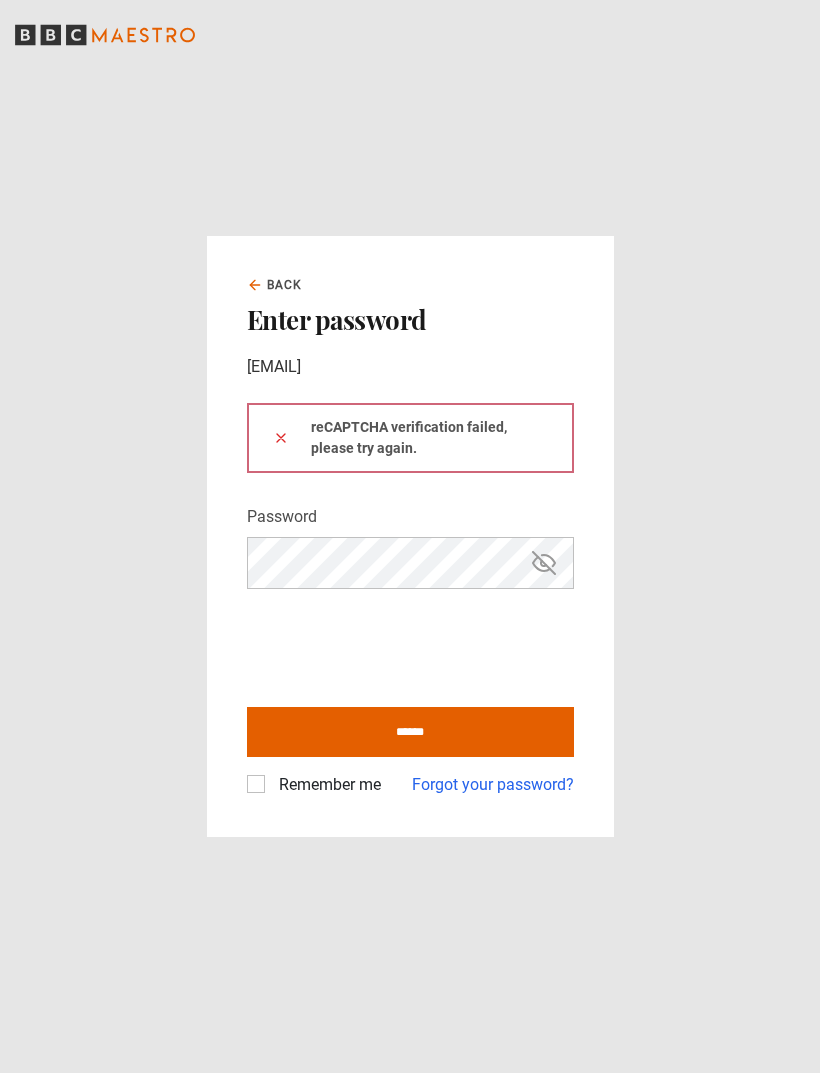 click 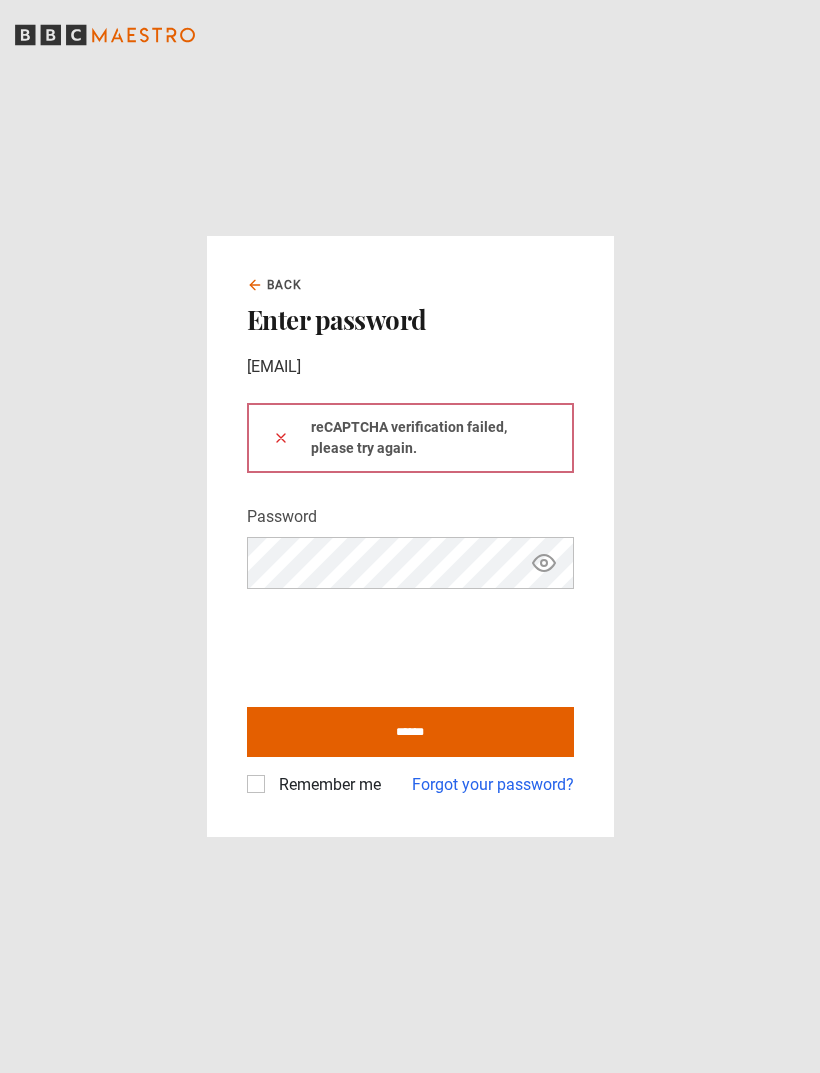 click on "******" at bounding box center (410, 732) 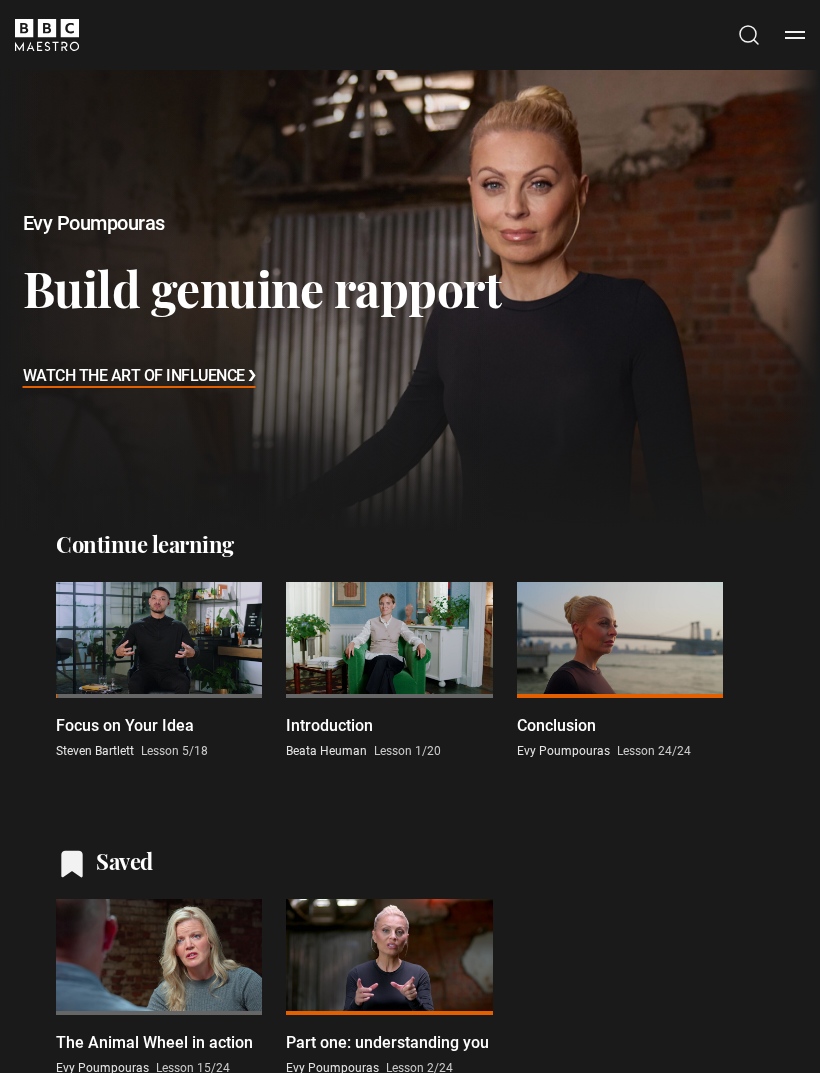 scroll, scrollTop: 0, scrollLeft: 0, axis: both 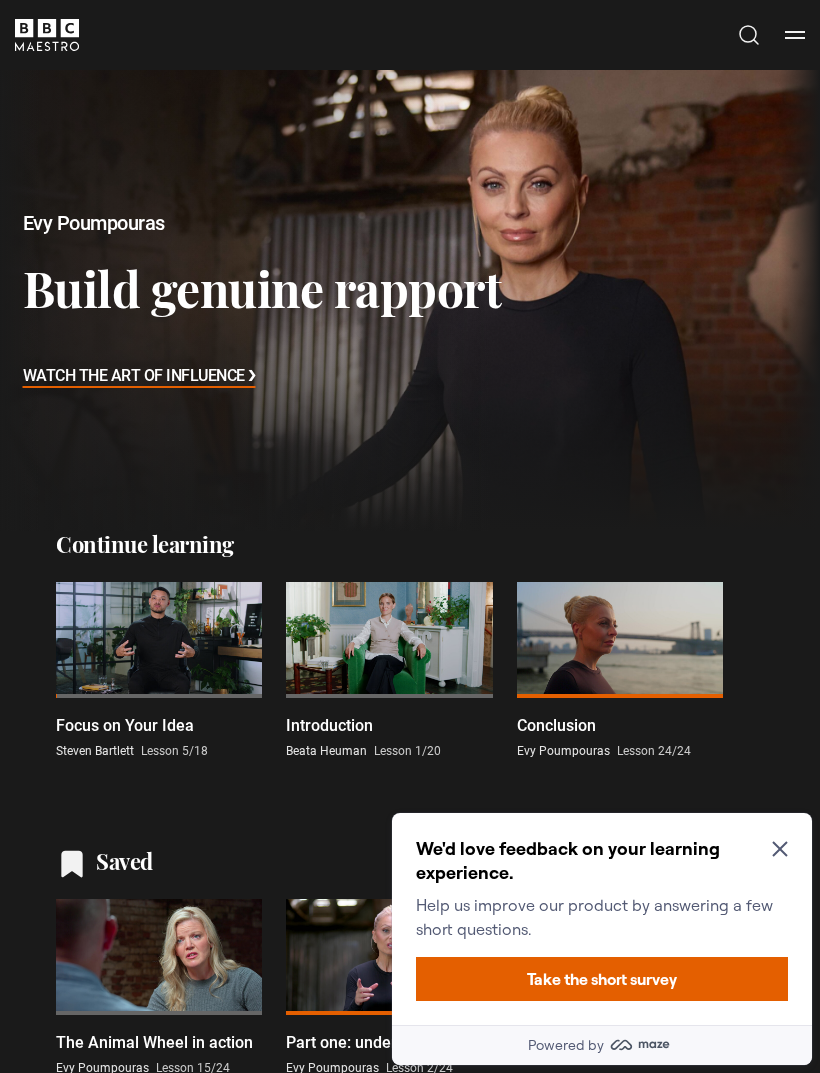 click 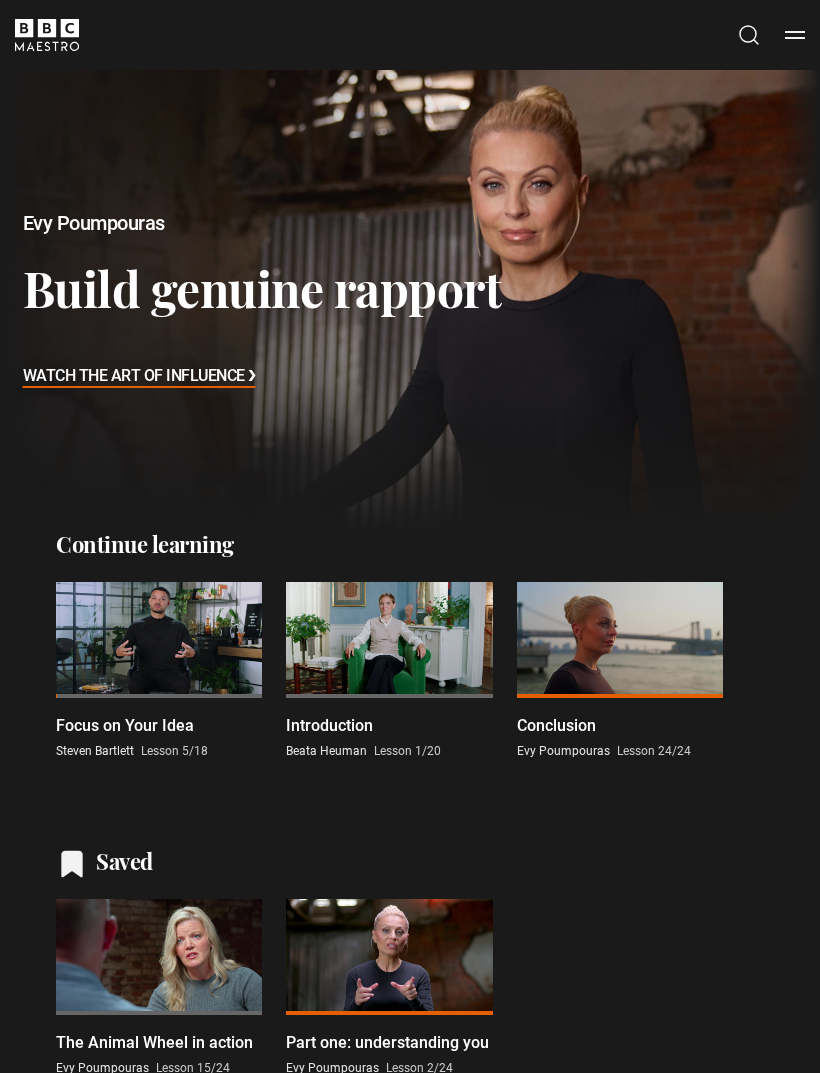 click at bounding box center [389, 640] 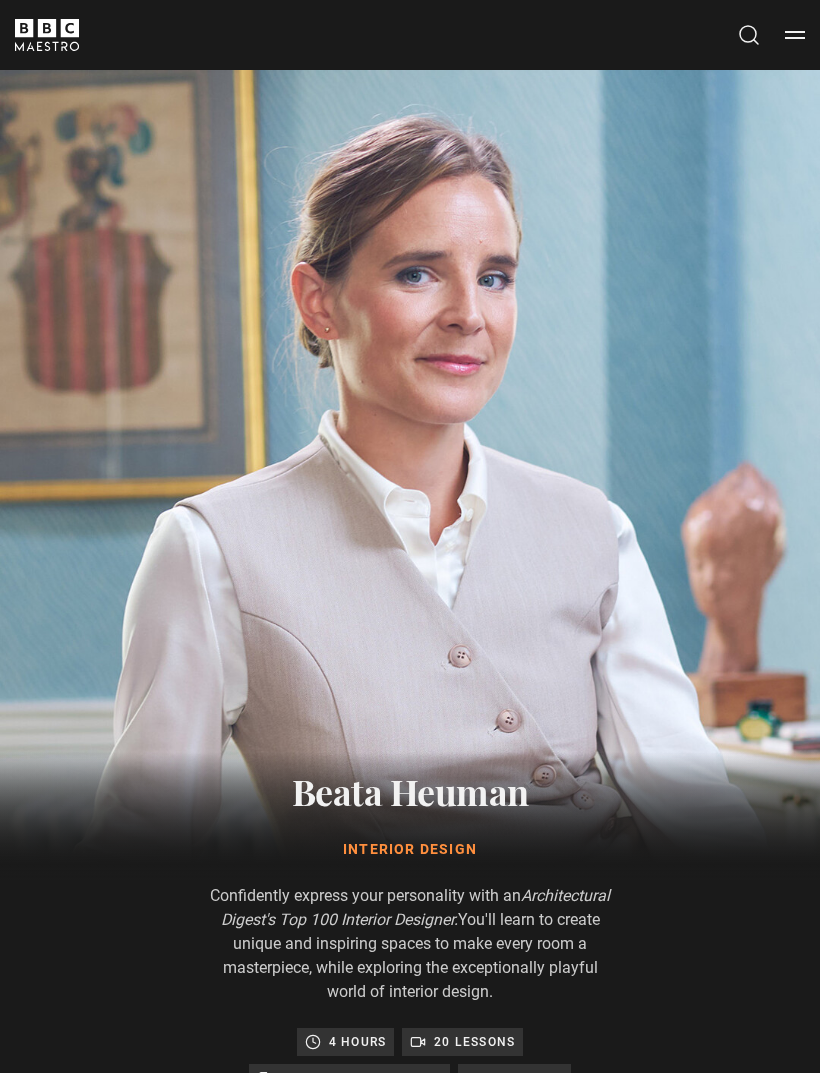 scroll, scrollTop: 1269, scrollLeft: 0, axis: vertical 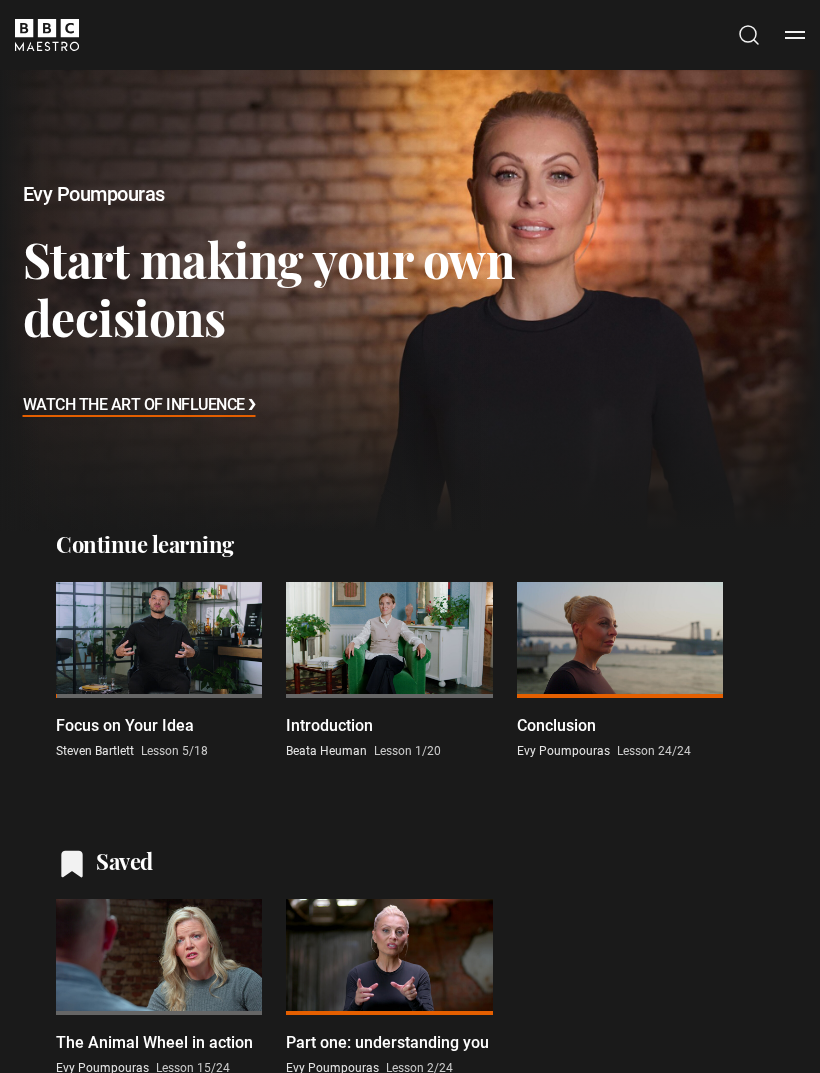 click at bounding box center (159, 640) 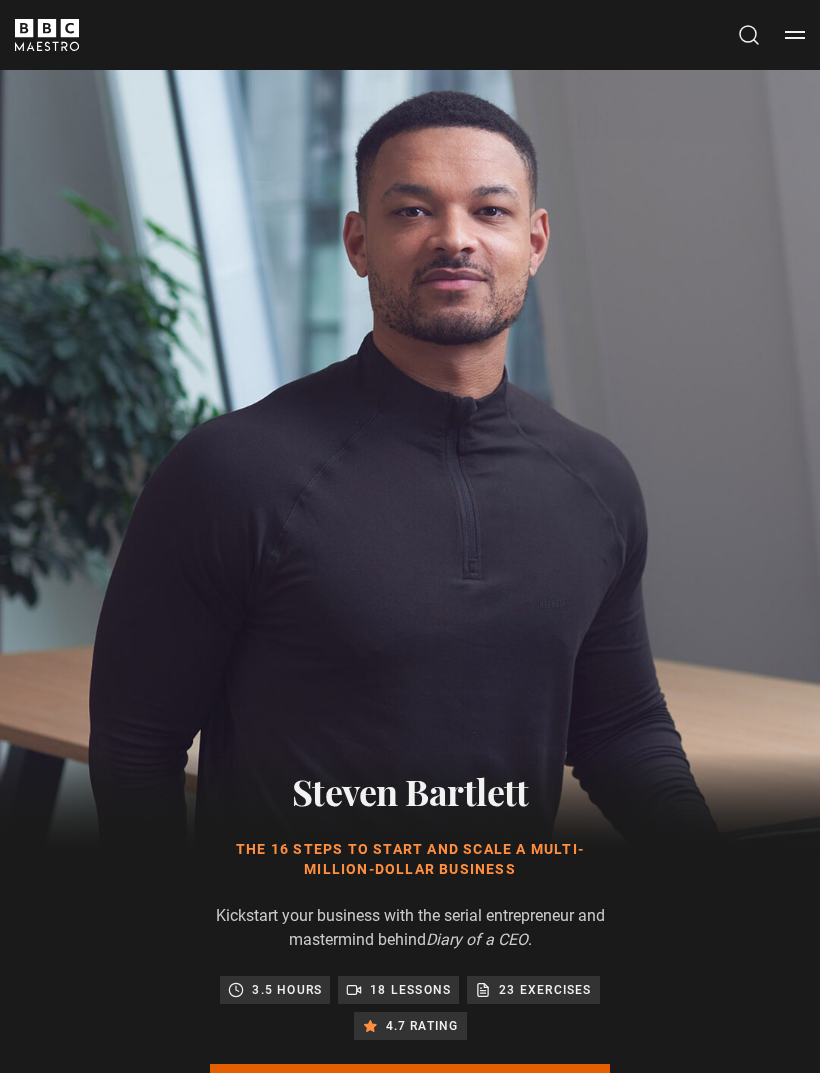 scroll, scrollTop: 1216, scrollLeft: 0, axis: vertical 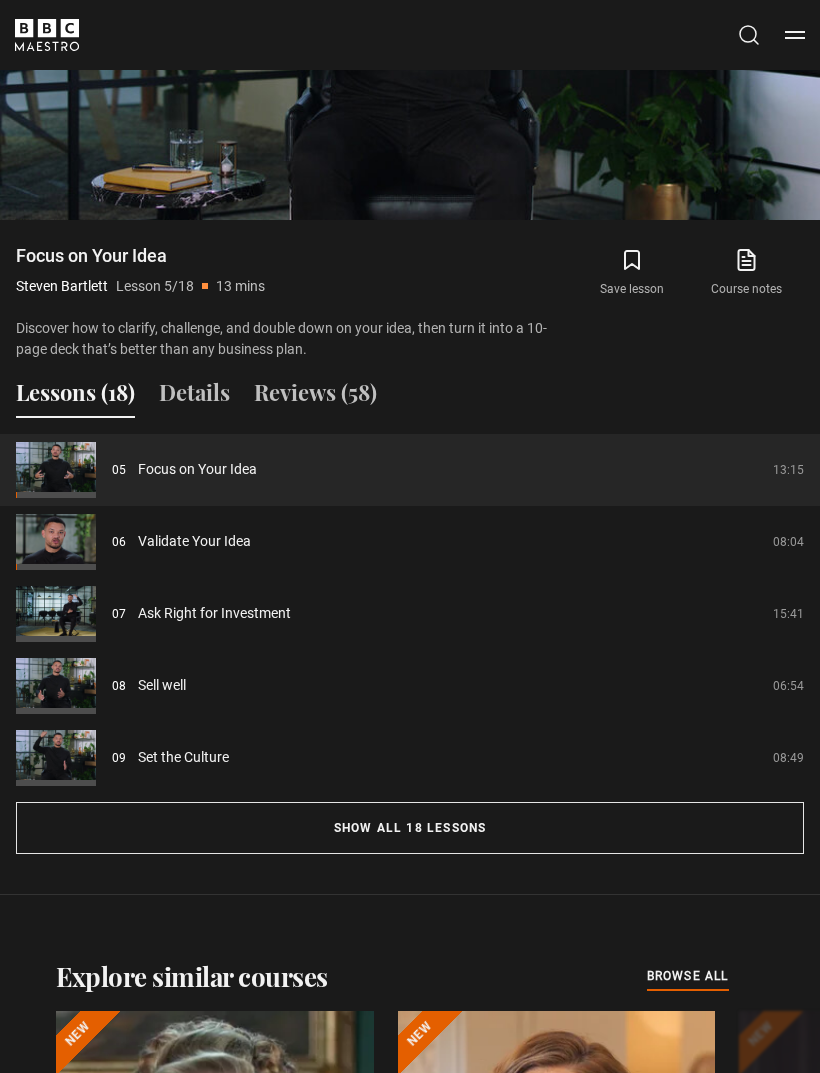 click on "Show all 18 lessons" at bounding box center [410, 829] 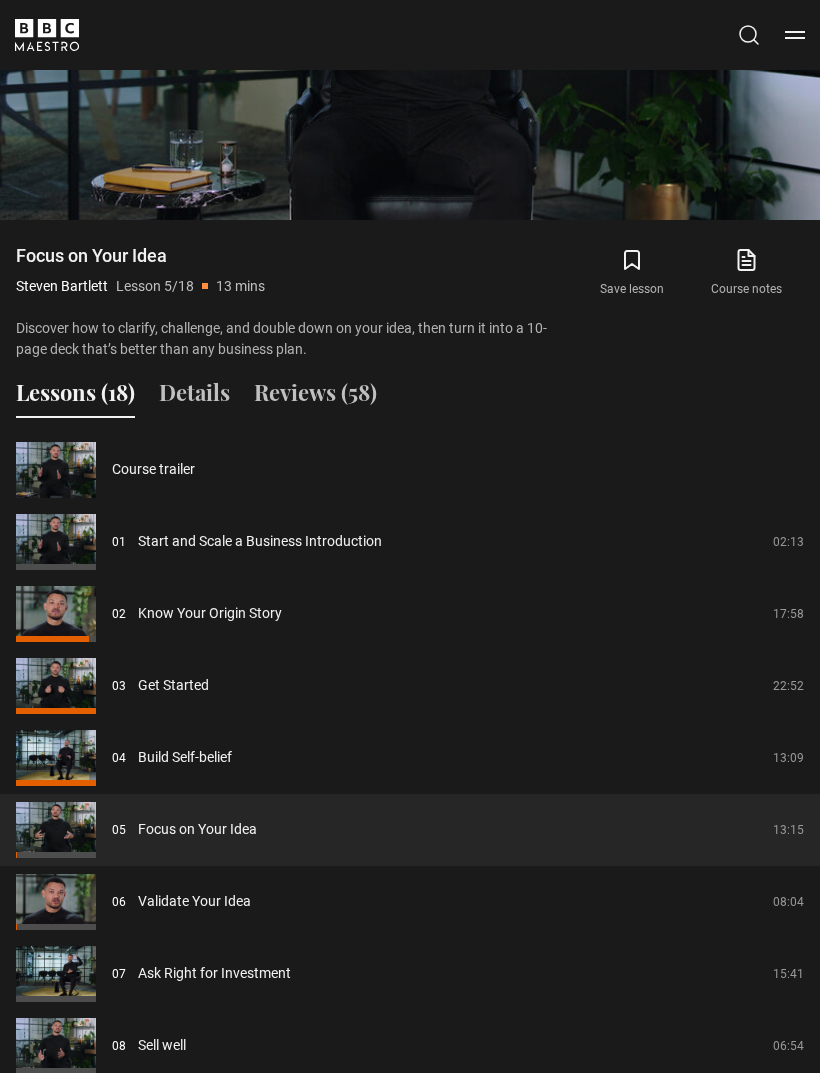 click on "Focus on Your Idea" at bounding box center [197, 829] 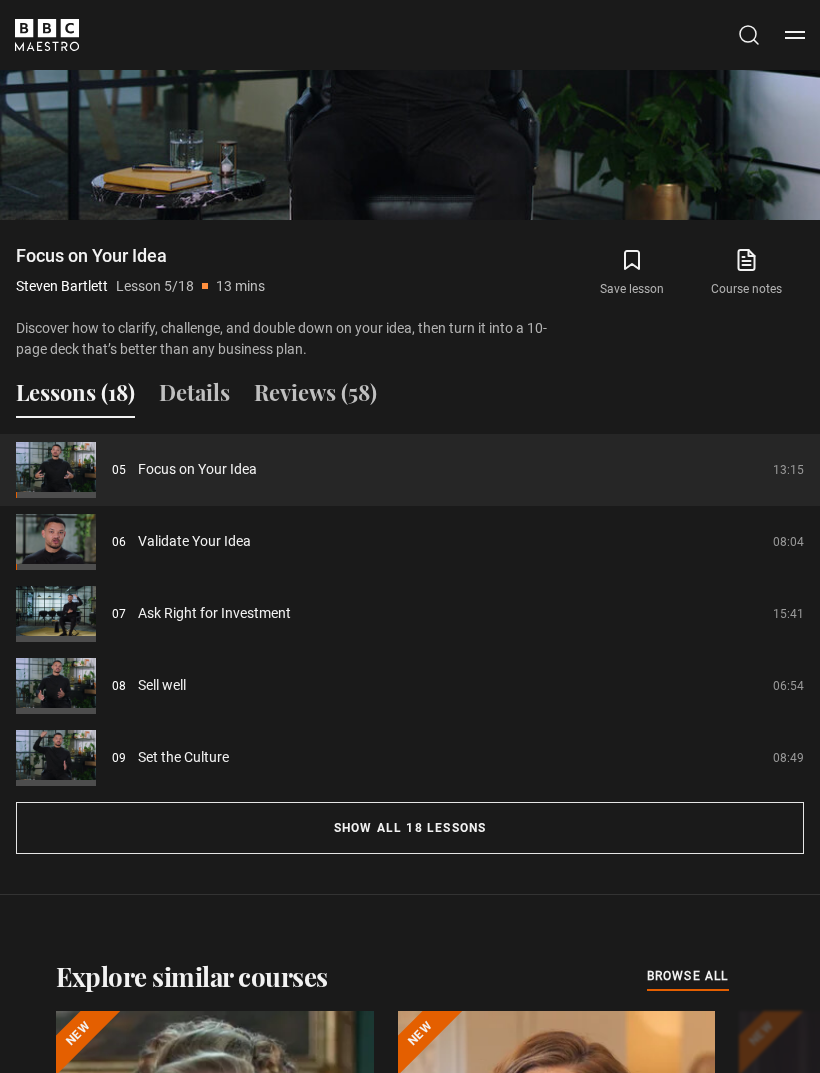 scroll, scrollTop: 1216, scrollLeft: 0, axis: vertical 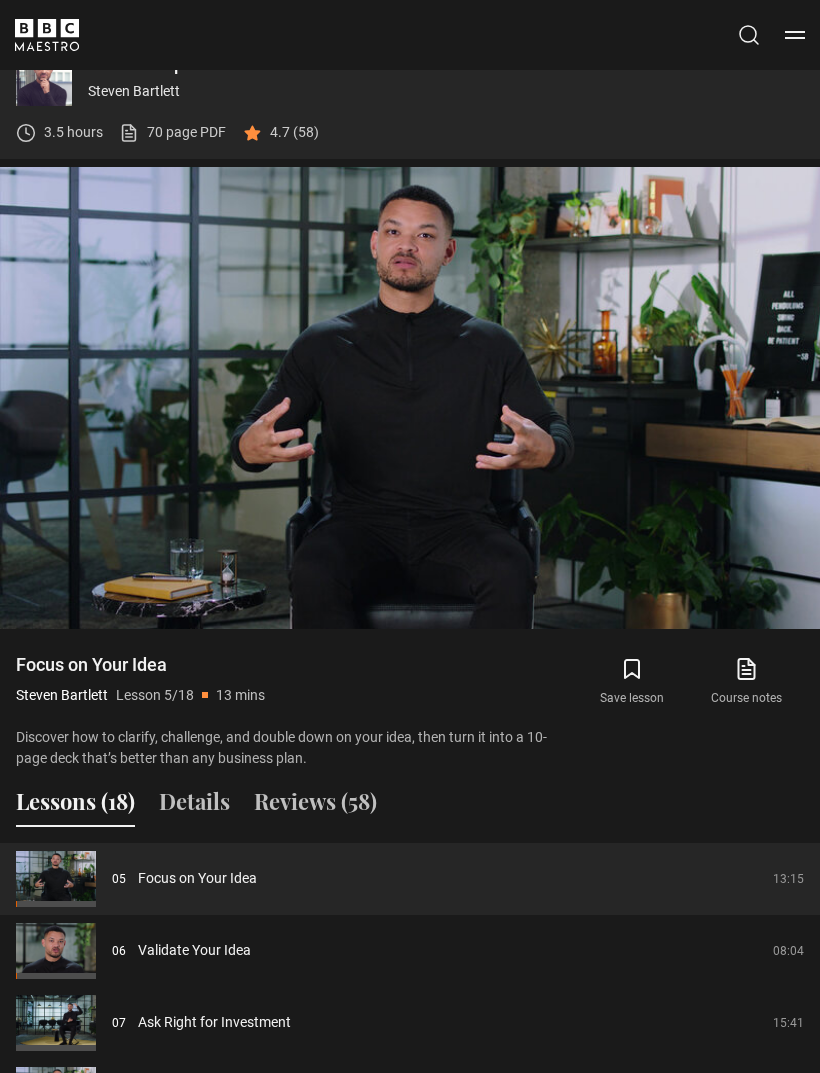 click on "Video Player is loading. Play Lesson Focus on Your Idea 10s Skip Back 10 seconds Pause 10s Skip Forward 10 seconds Loaded :  8.78% Pause Mute Current Time  0:21 - Duration  13:16
[FIRST] [LAST]
Lesson 5
Focus on Your Idea
1x Playback Rate 2x 1.5x 1x , selected 0.5x Captions captions off , selected English  Captions This is a modal window.
Lesson Completed
Up next
Validate Your Idea
Cancel
Do you want to save this lesson?
Save lesson" at bounding box center (410, 397) 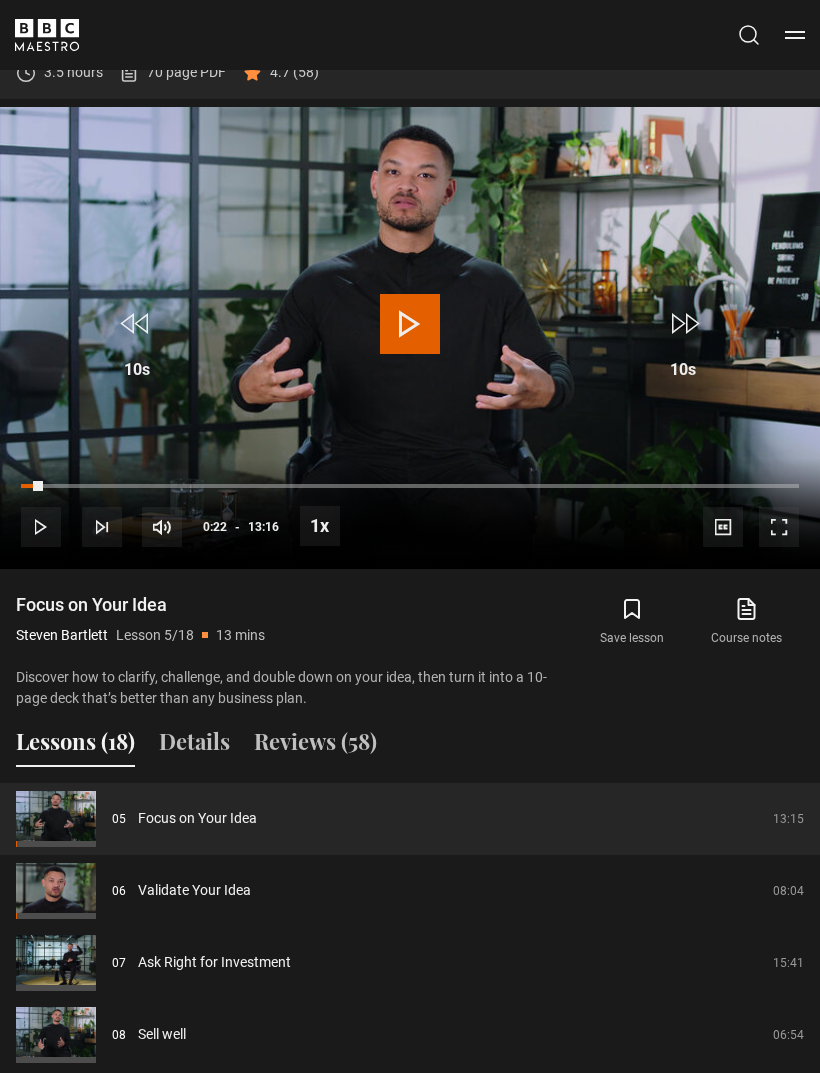 scroll, scrollTop: 1280, scrollLeft: 0, axis: vertical 